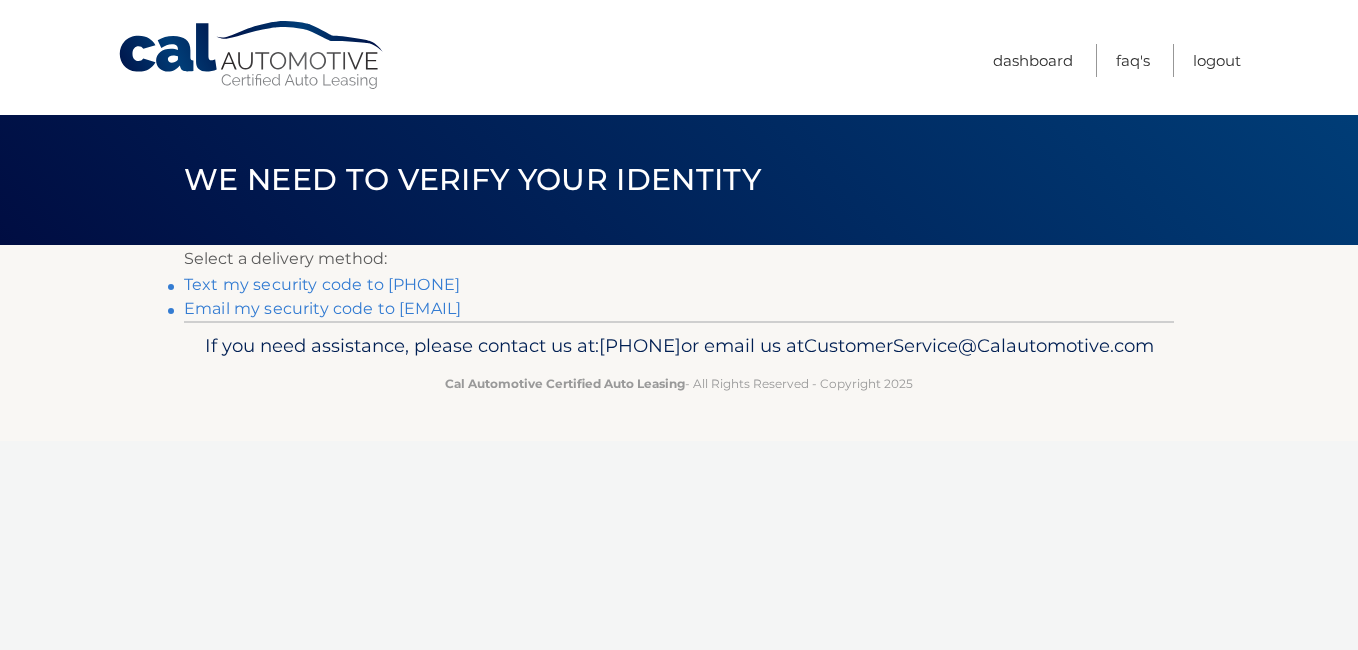scroll, scrollTop: 0, scrollLeft: 0, axis: both 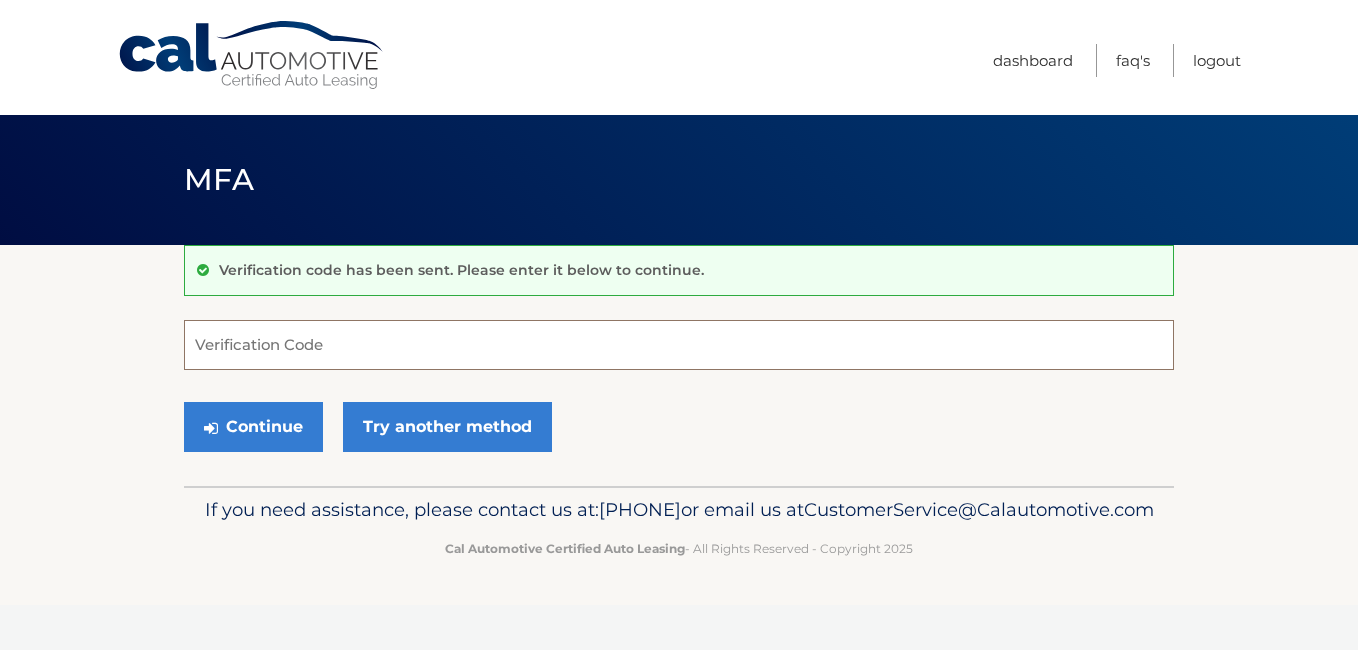 click on "Verification Code" at bounding box center (679, 345) 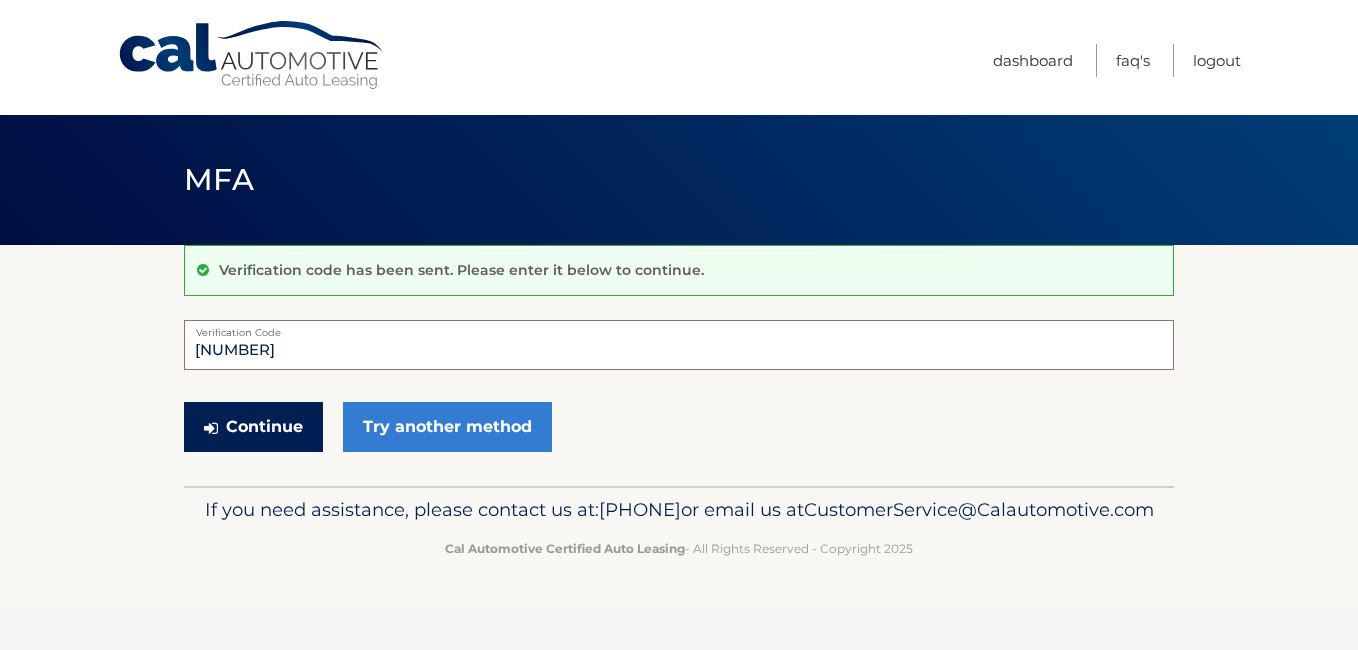 type on "503051" 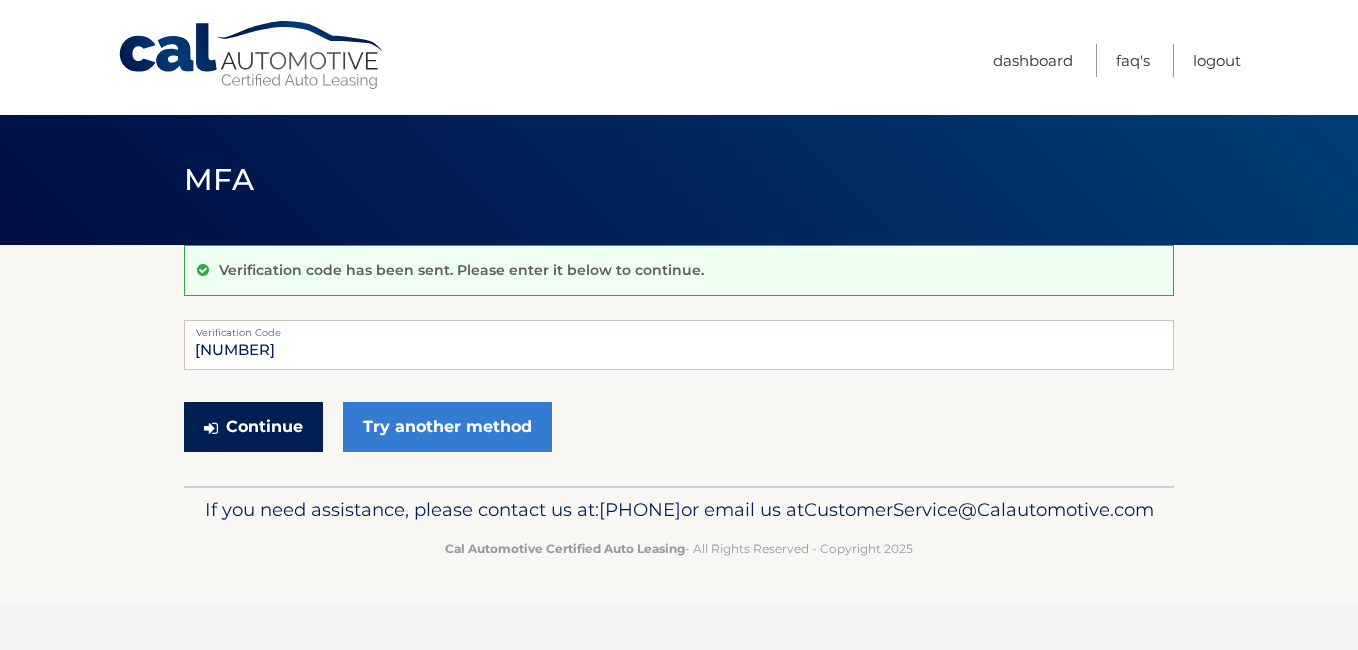 click on "Continue" at bounding box center (253, 427) 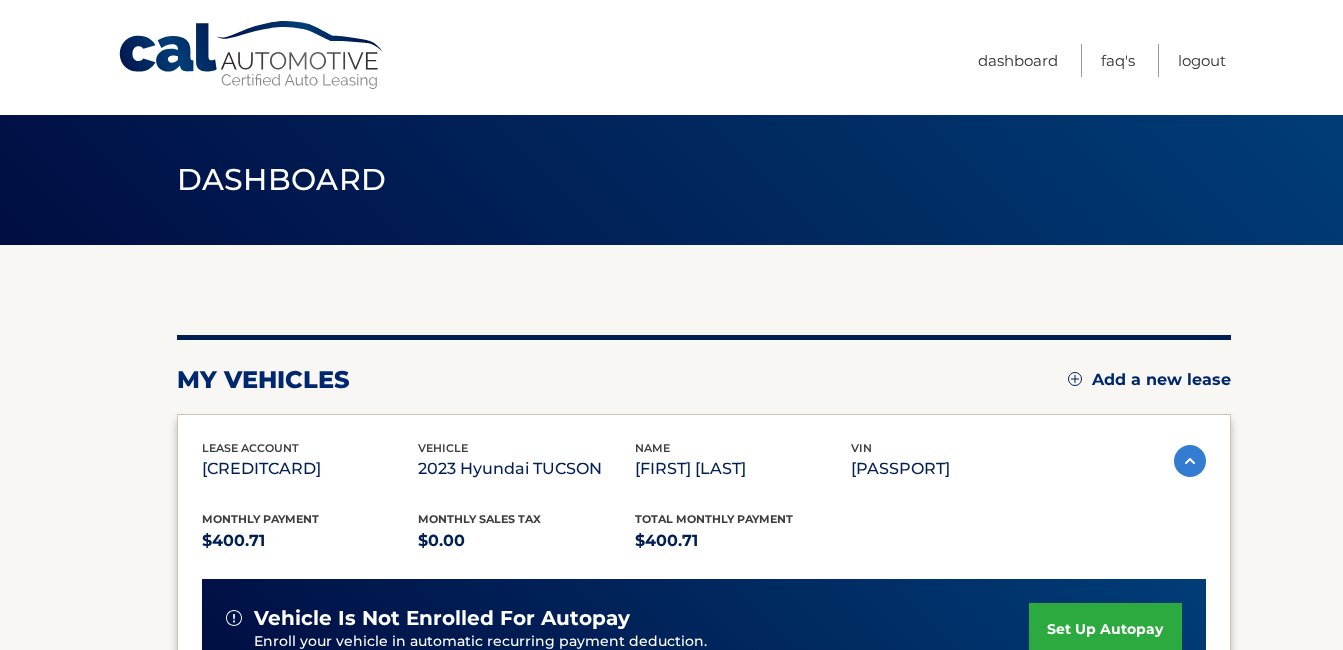 scroll, scrollTop: 0, scrollLeft: 0, axis: both 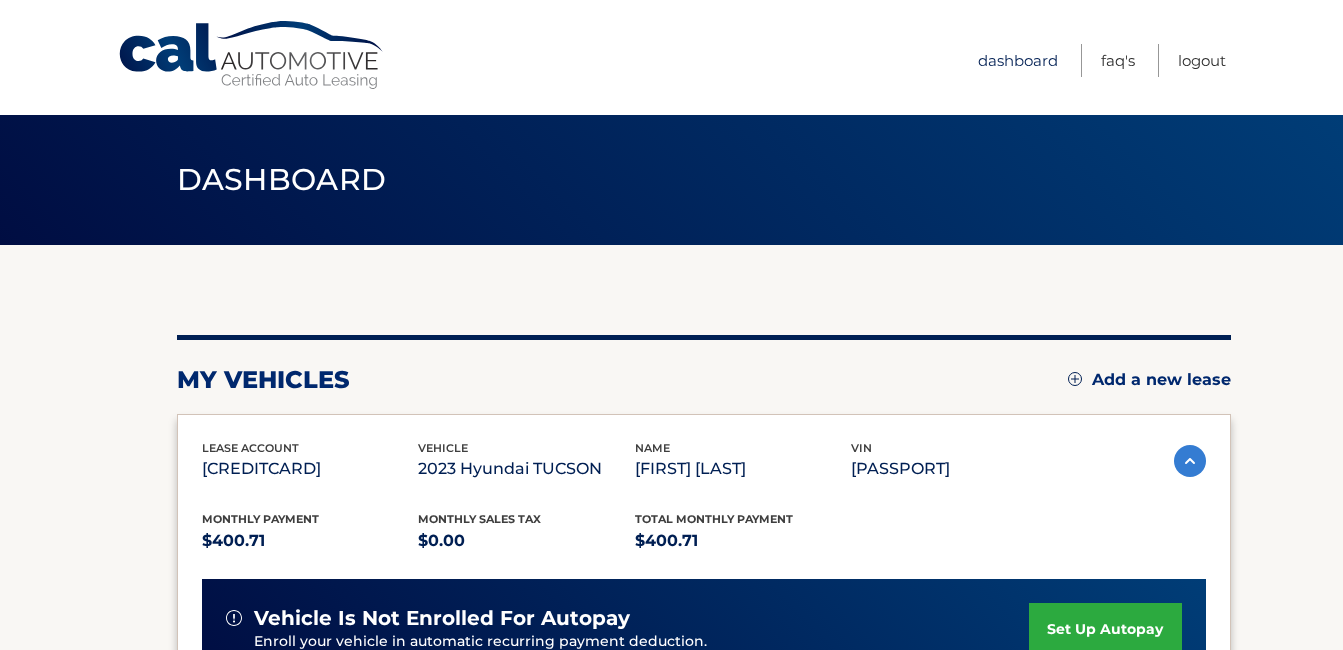 click on "Dashboard" at bounding box center [1018, 60] 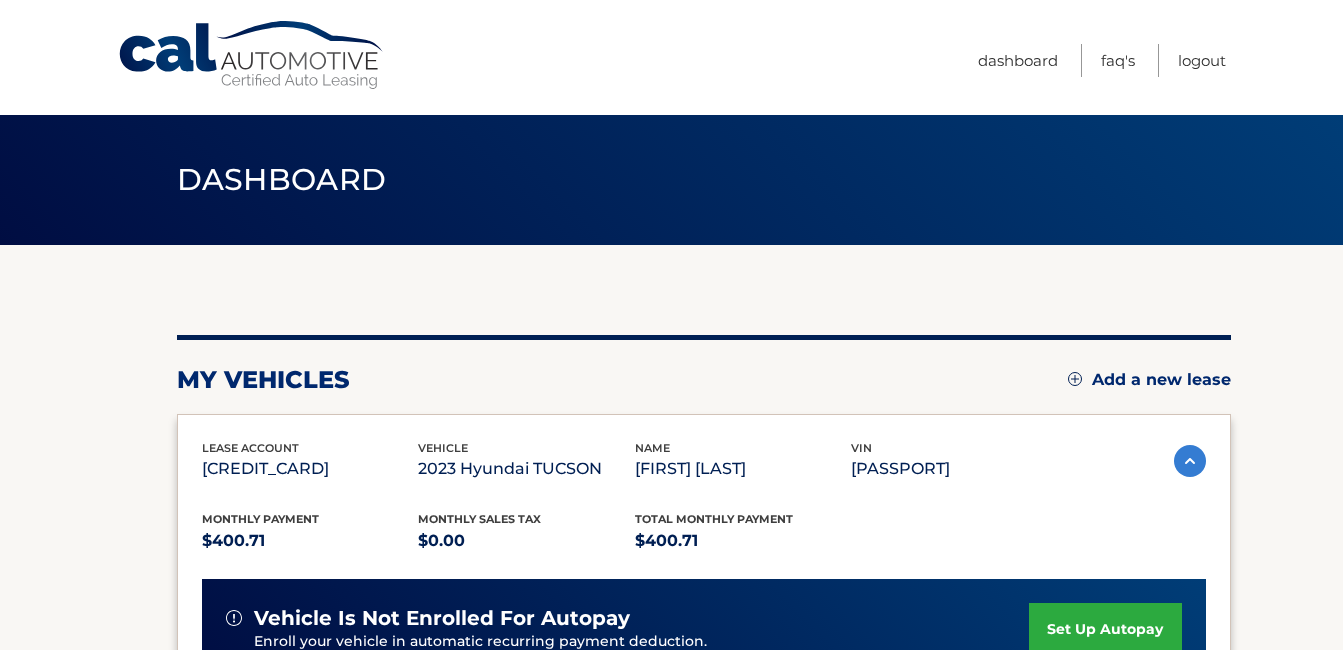 scroll, scrollTop: 0, scrollLeft: 0, axis: both 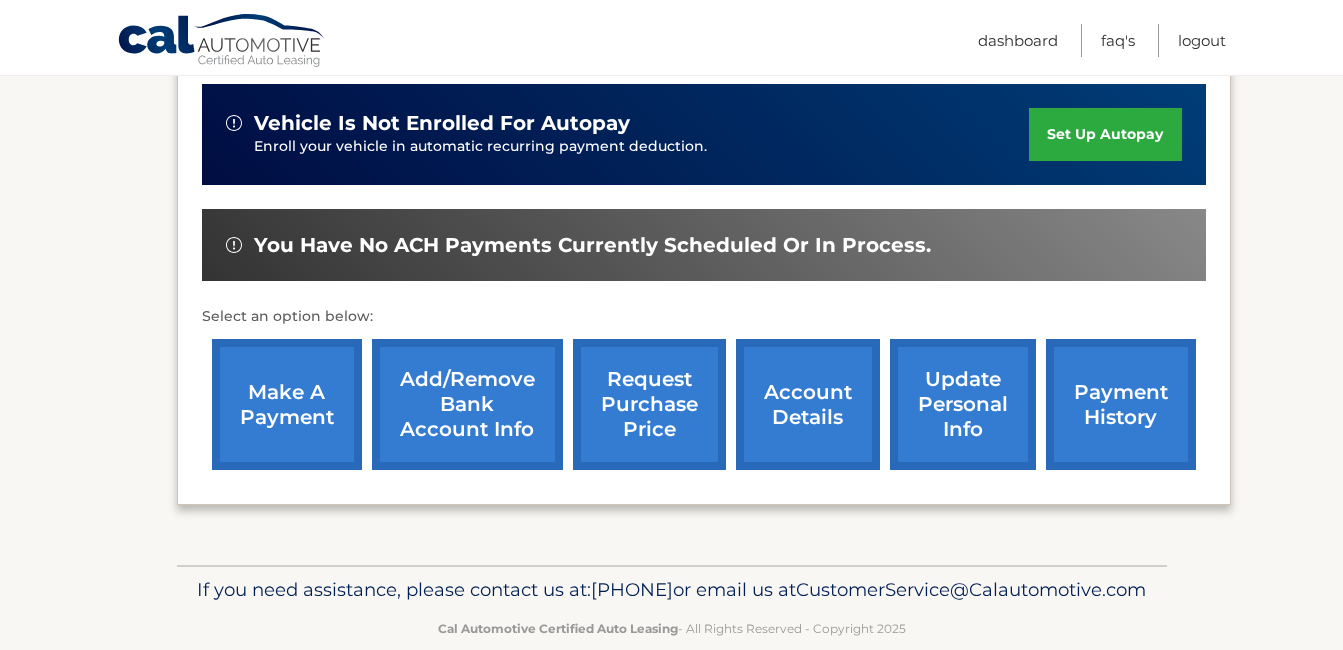 click on "account details" at bounding box center (808, 404) 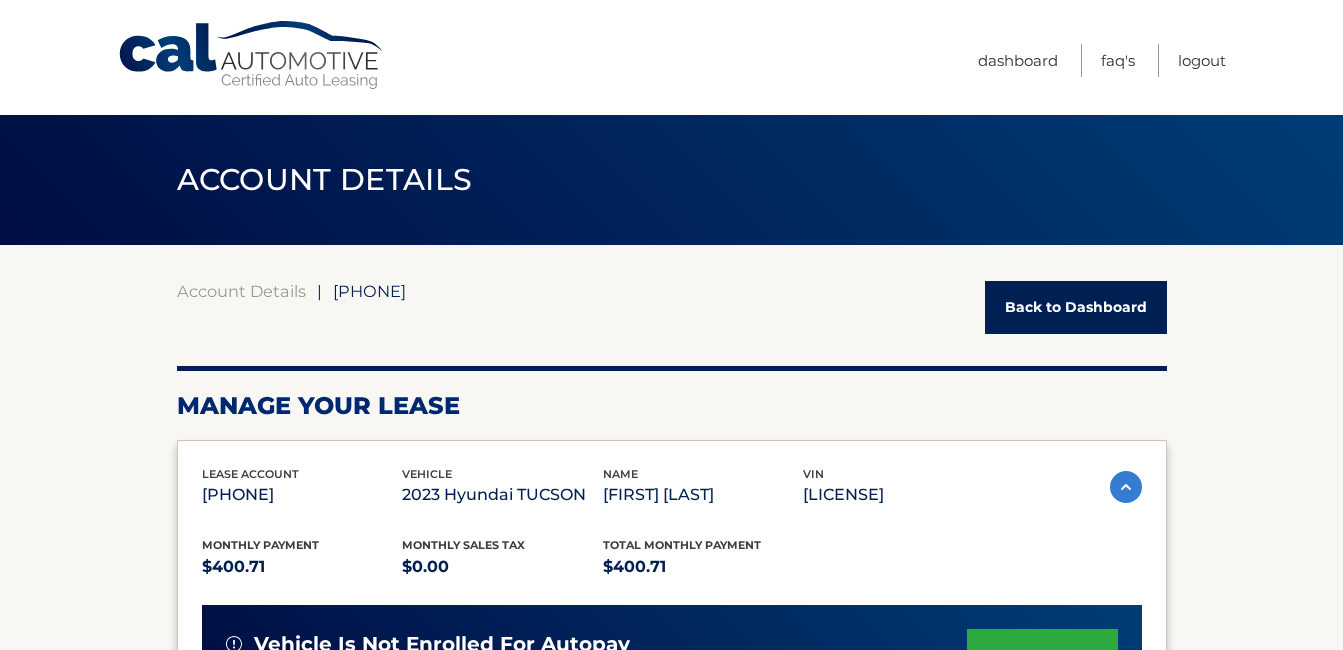 scroll, scrollTop: 0, scrollLeft: 0, axis: both 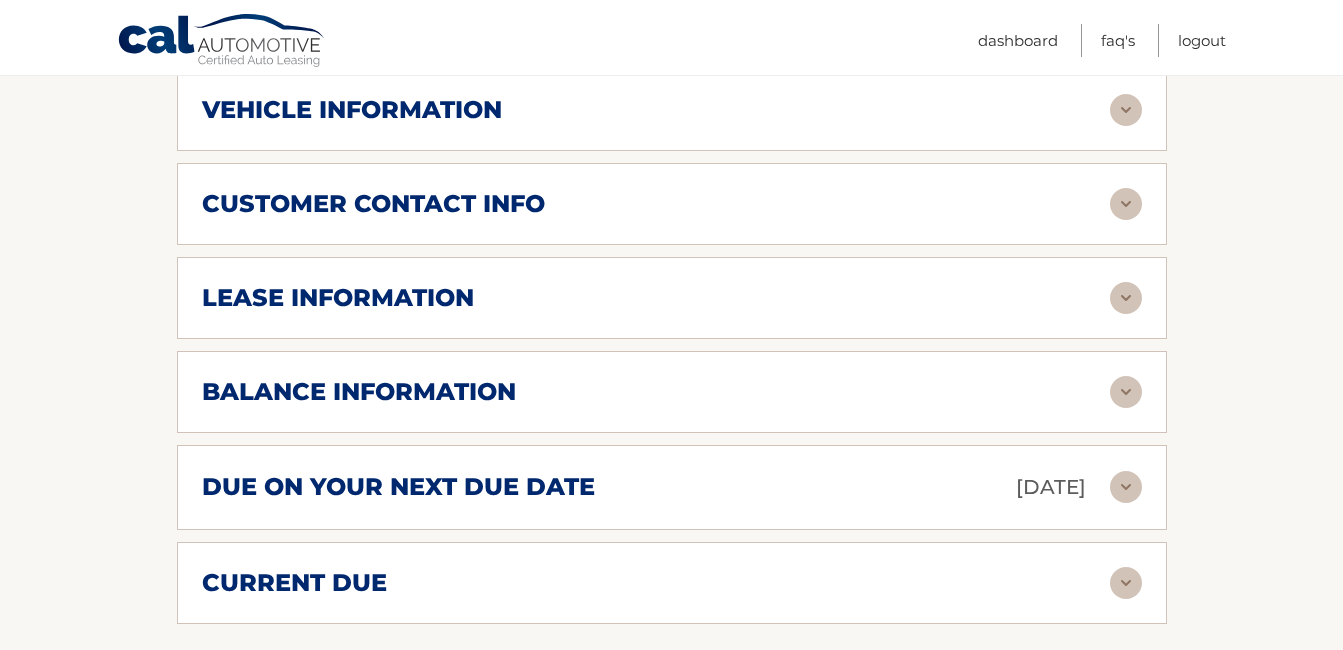click at bounding box center (1126, 110) 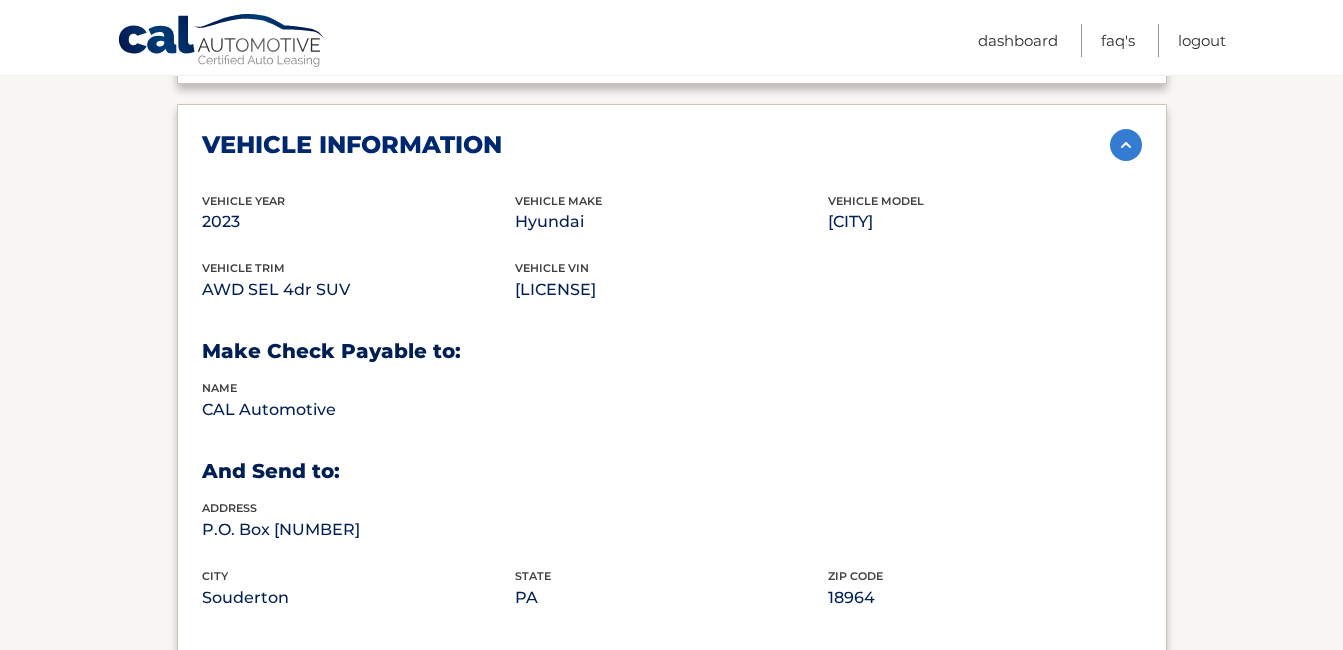 scroll, scrollTop: 889, scrollLeft: 0, axis: vertical 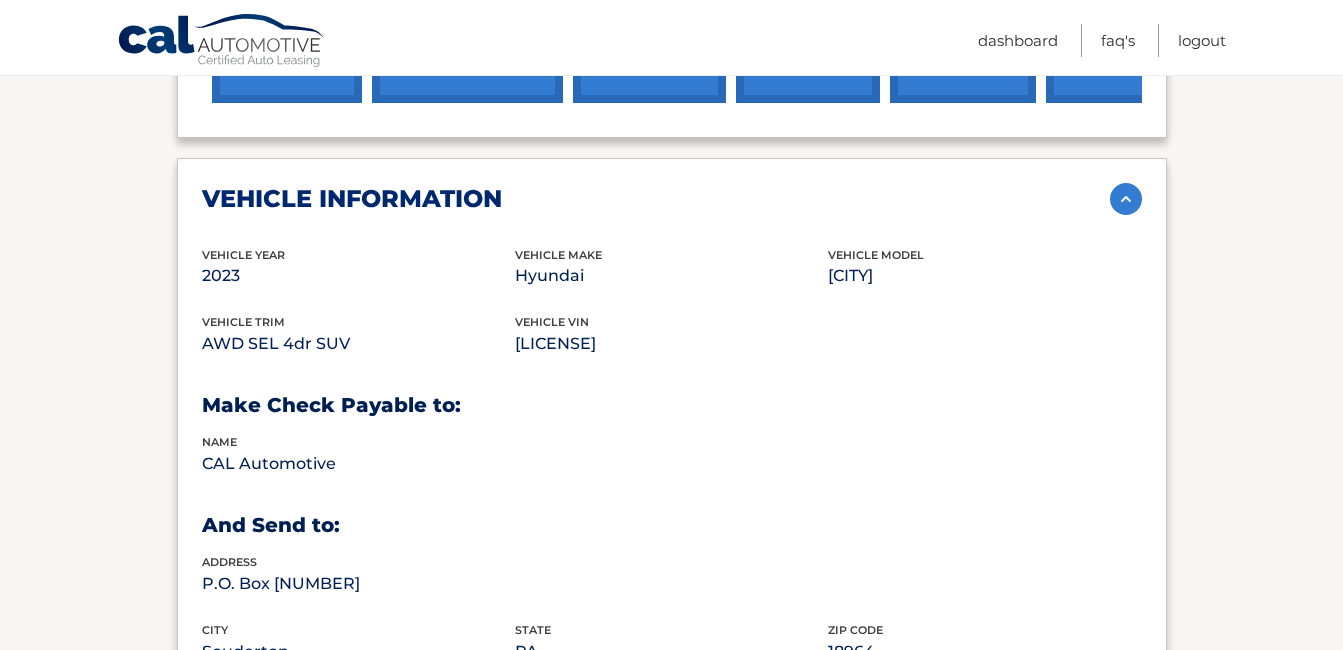 click at bounding box center (1126, 199) 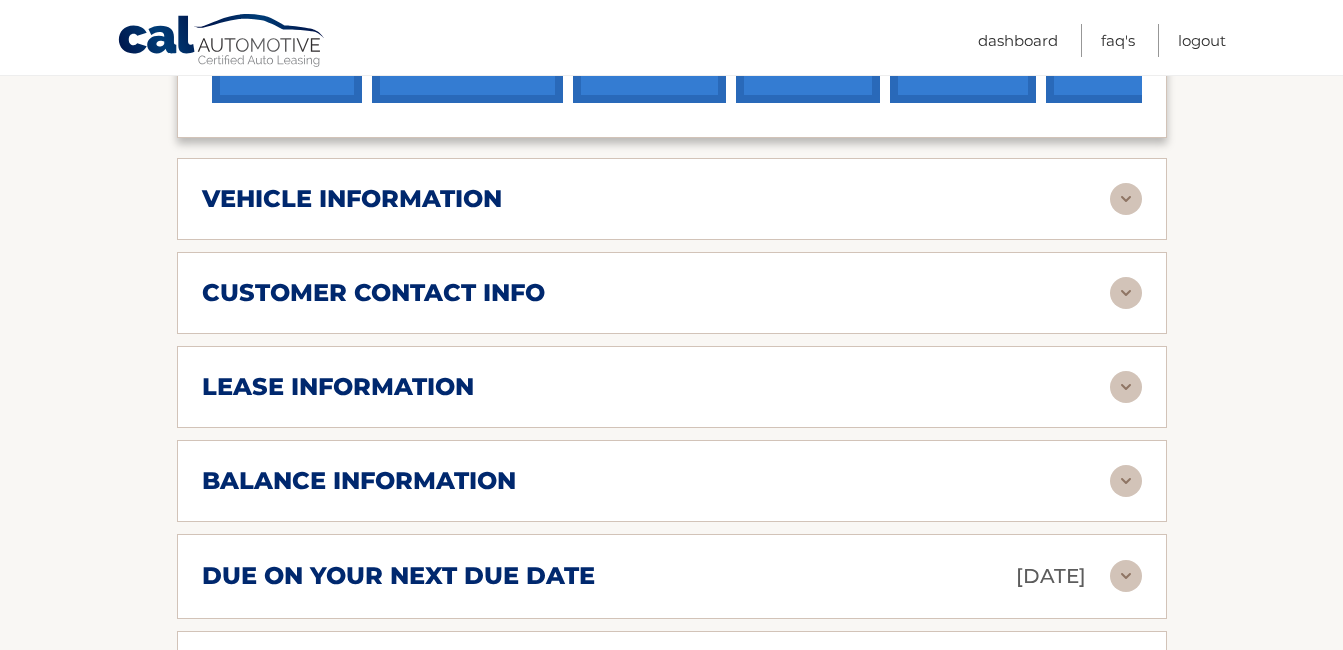 click at bounding box center [1126, 293] 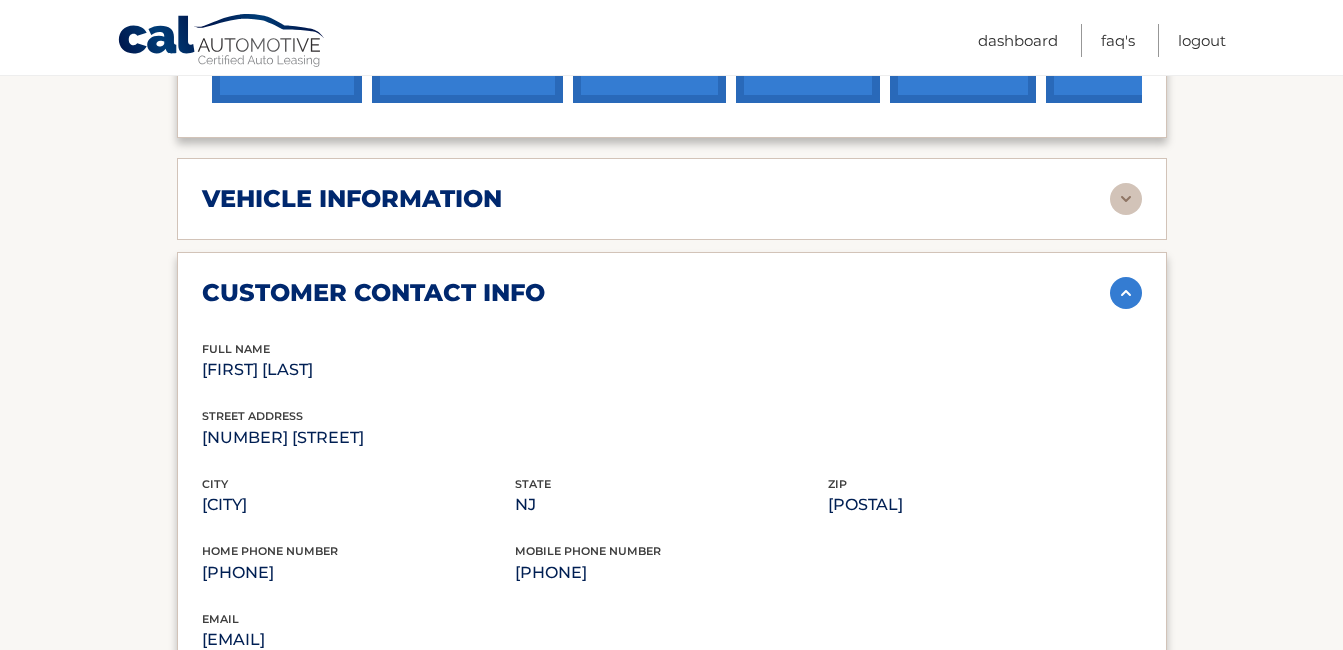 click at bounding box center (1126, 293) 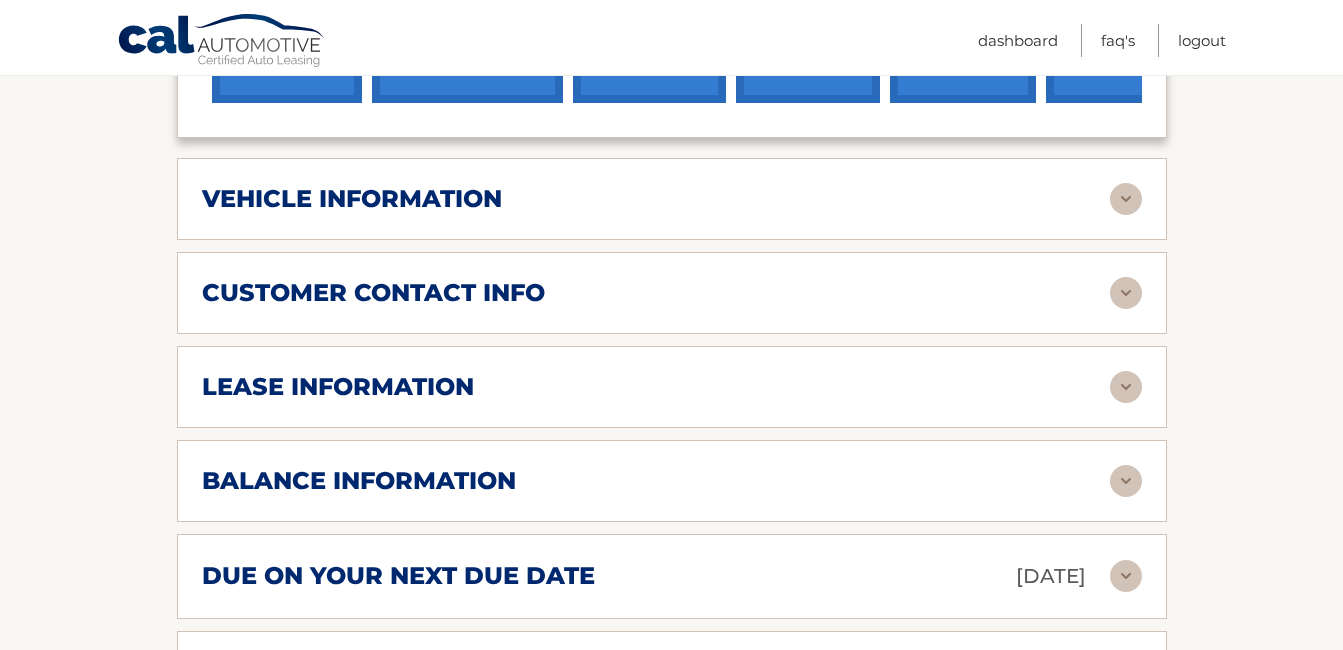 click at bounding box center (1126, 387) 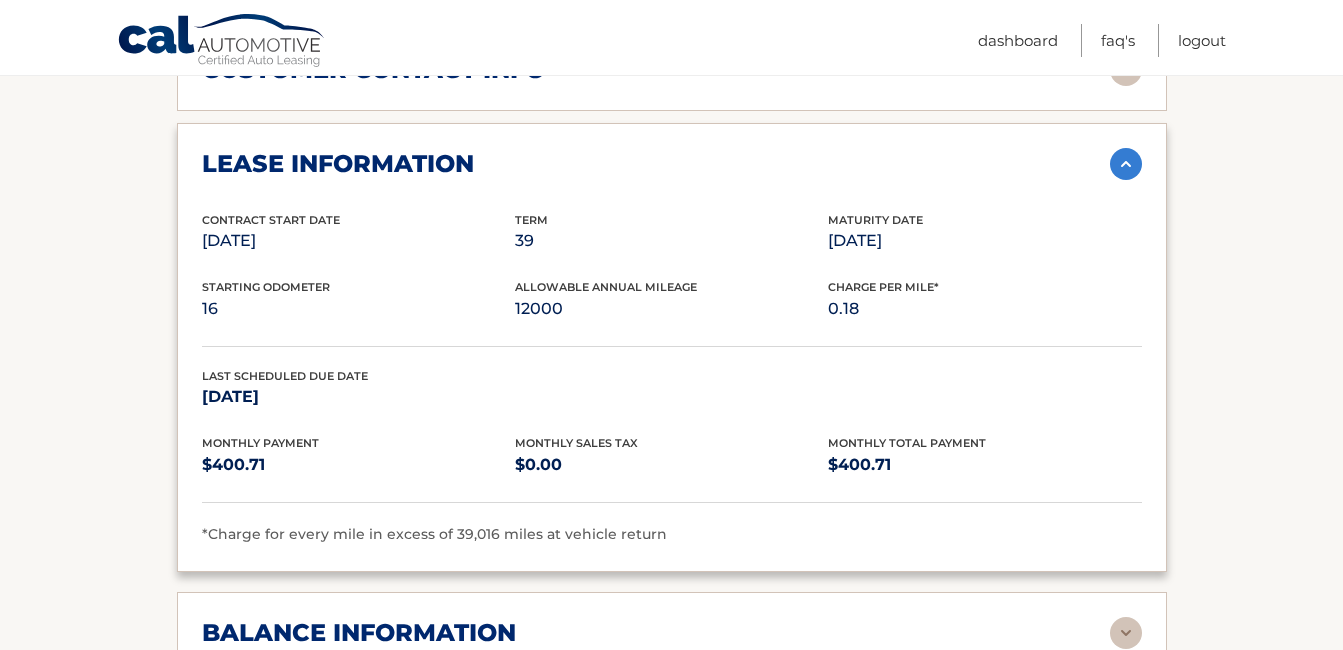 scroll, scrollTop: 1116, scrollLeft: 0, axis: vertical 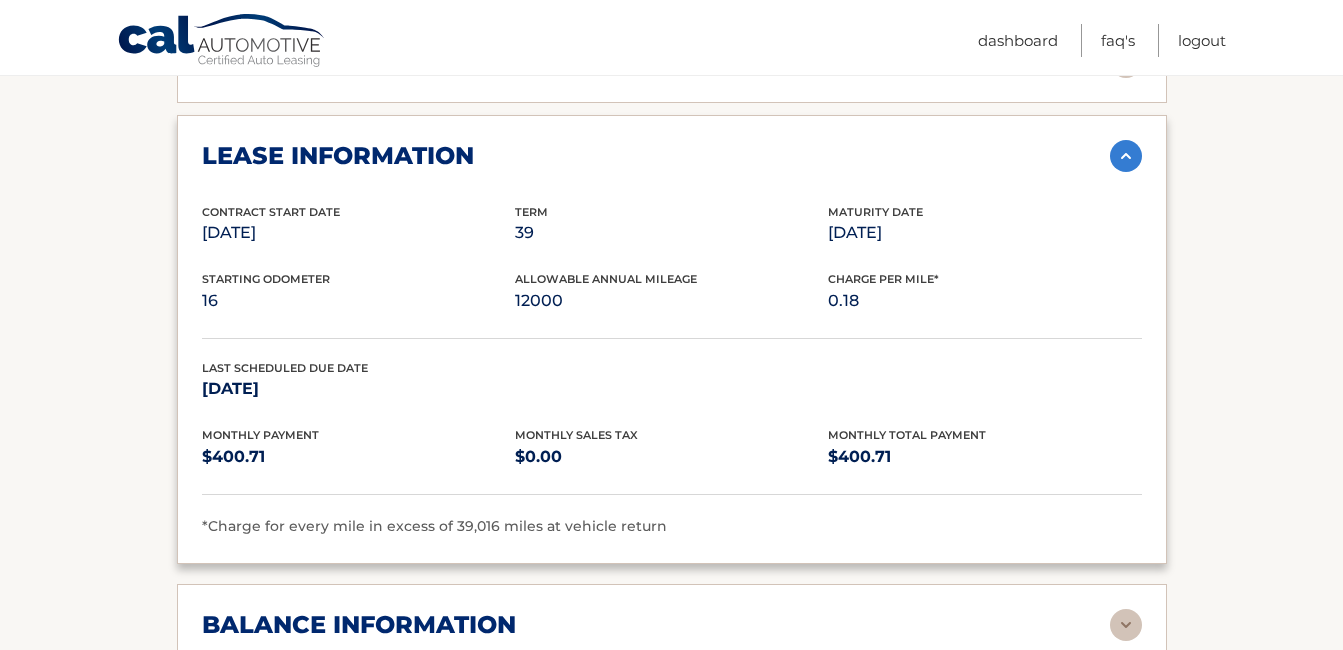 click at bounding box center [1126, 156] 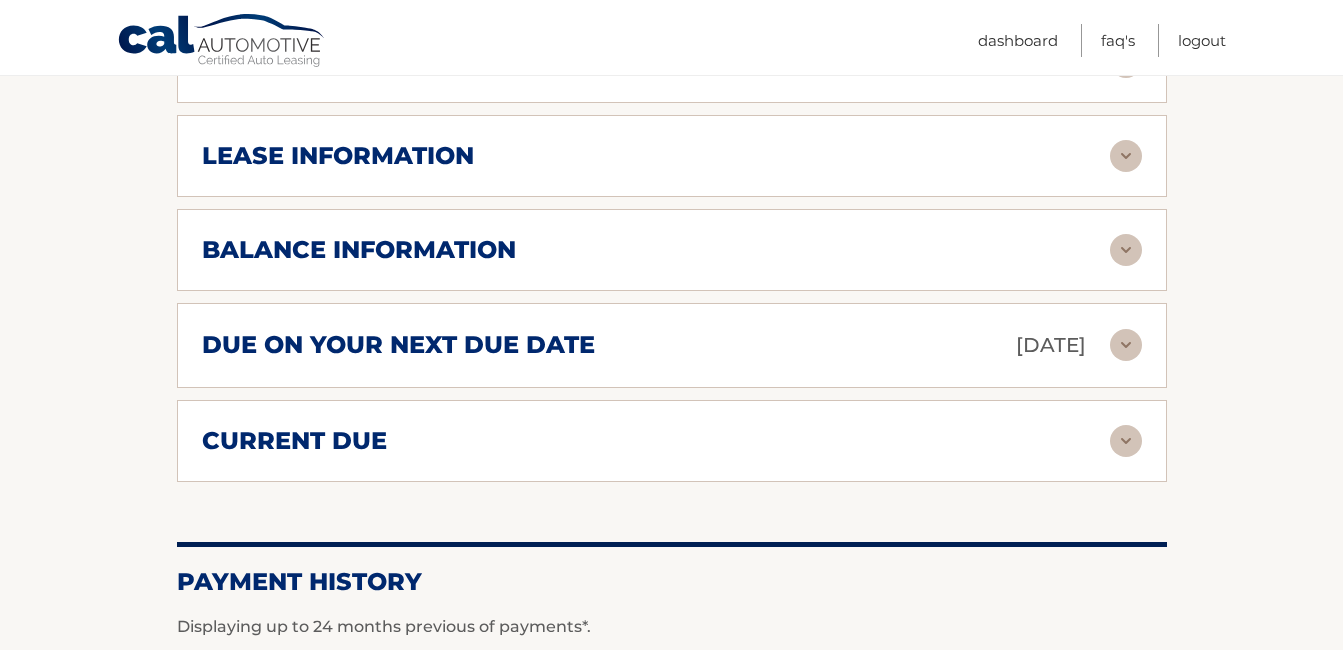 click at bounding box center [1126, 250] 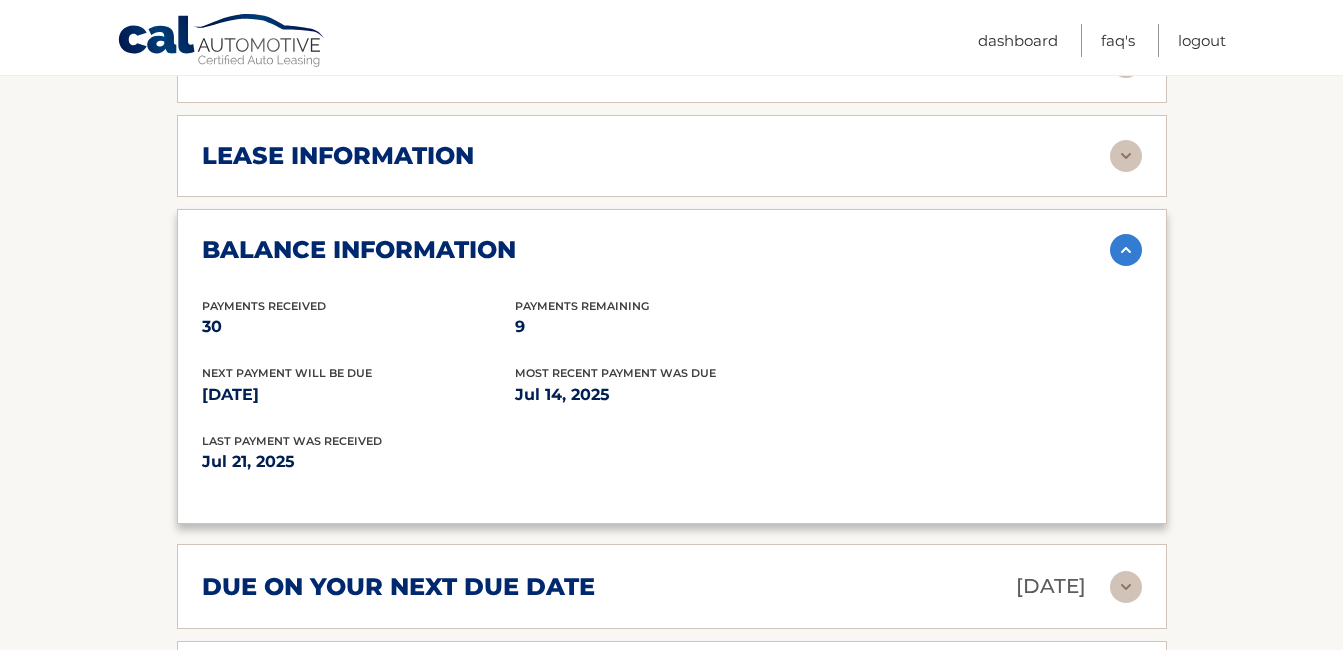 click at bounding box center (1126, 250) 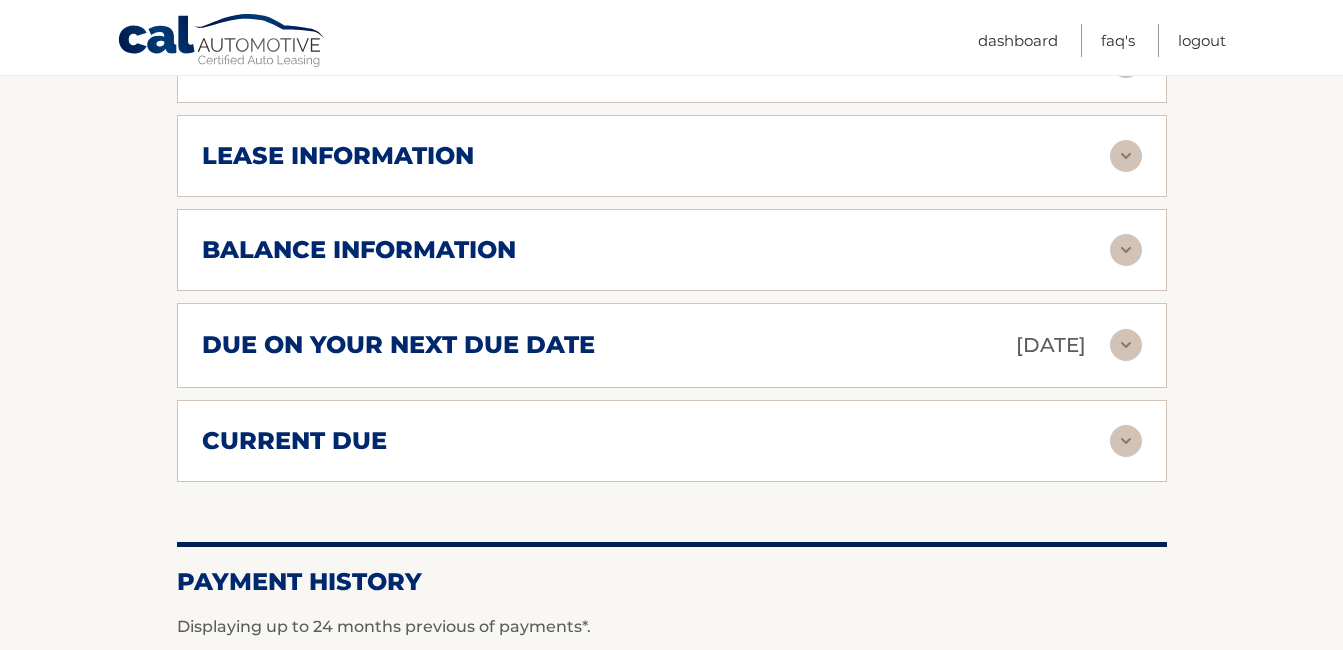 click at bounding box center (1126, 345) 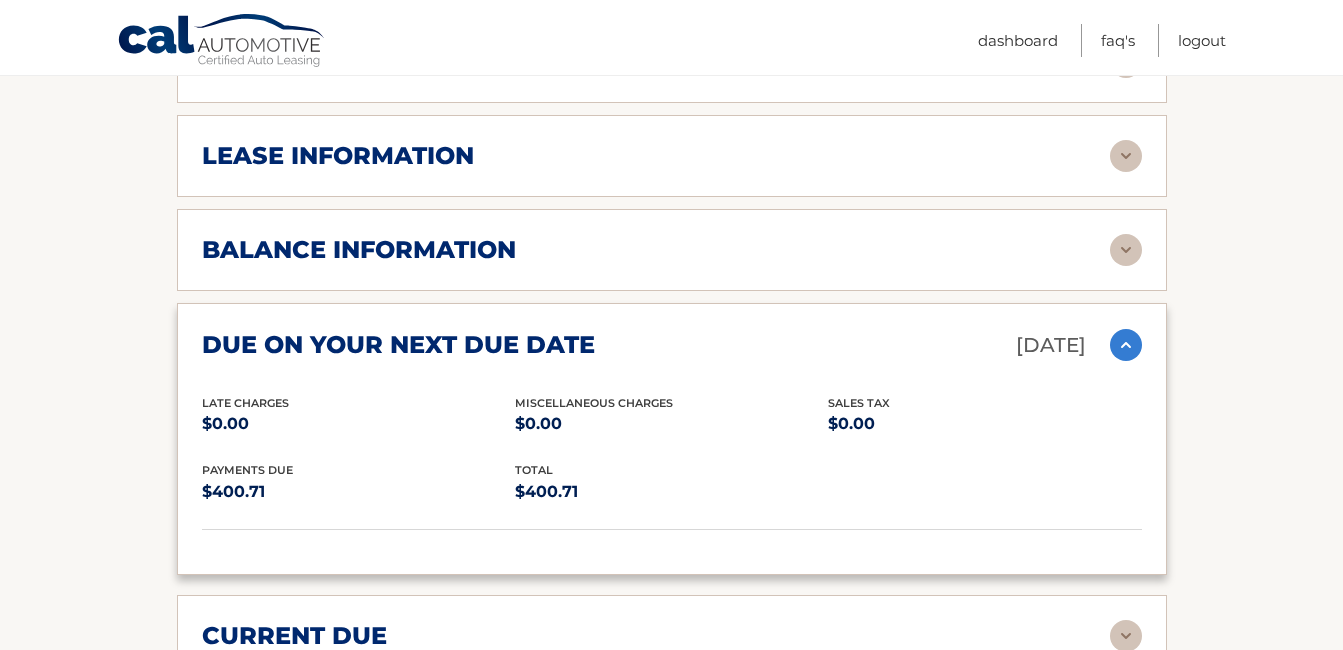 click at bounding box center (1126, 345) 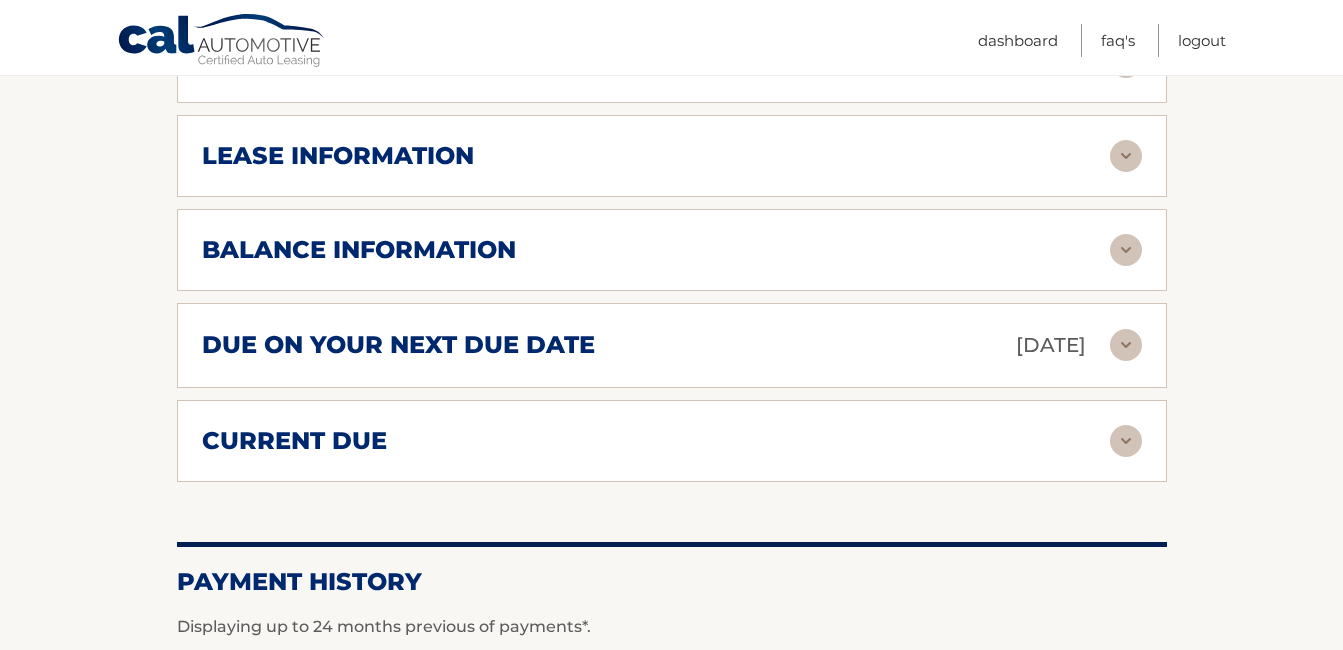click at bounding box center [1126, 441] 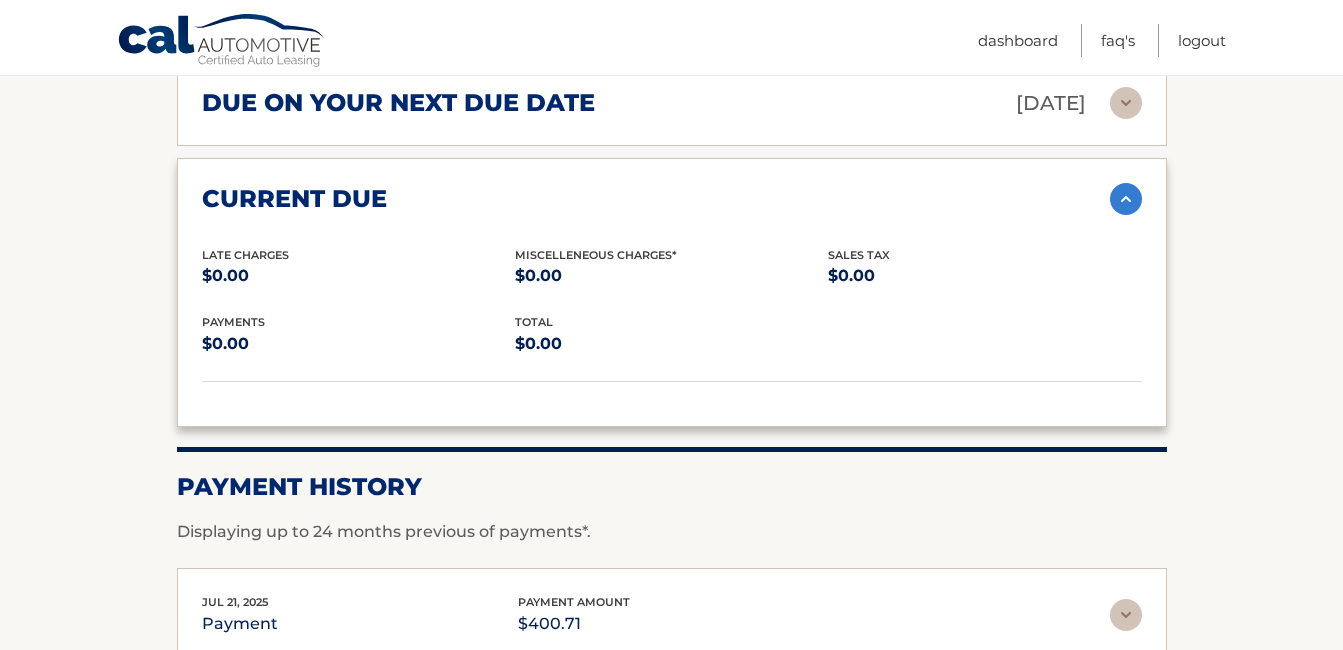 scroll, scrollTop: 1401, scrollLeft: 0, axis: vertical 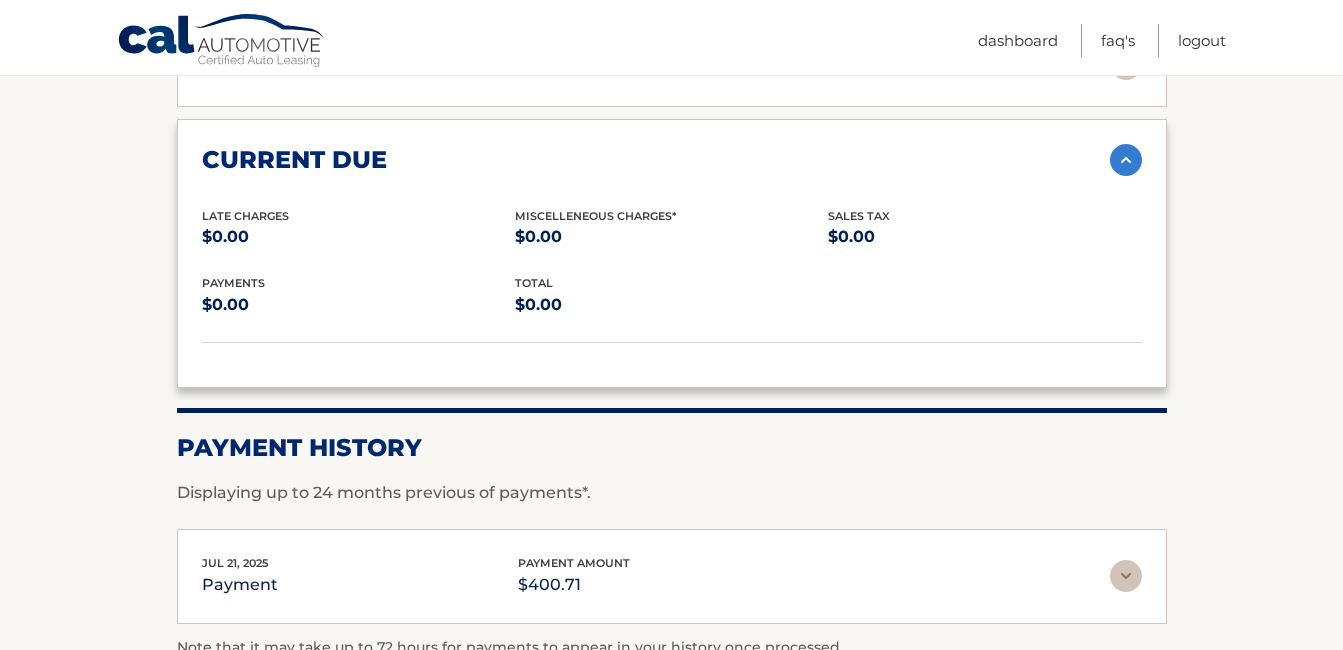 click at bounding box center (1126, 160) 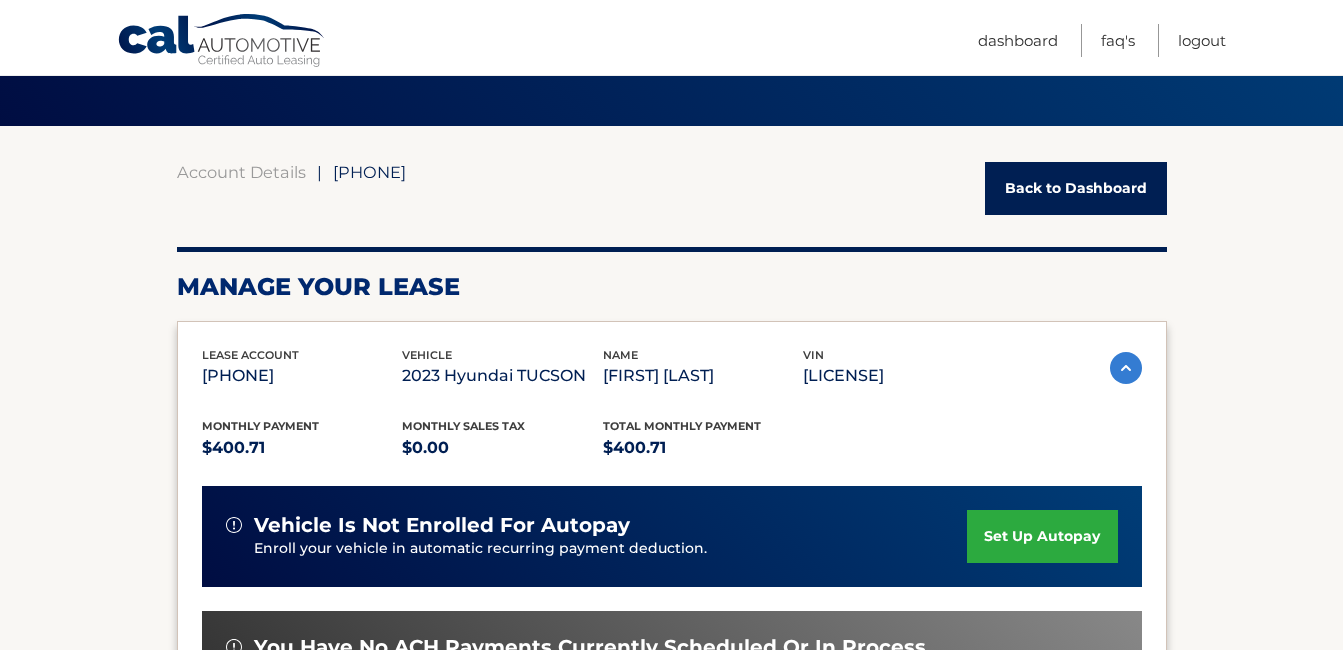 scroll, scrollTop: 111, scrollLeft: 0, axis: vertical 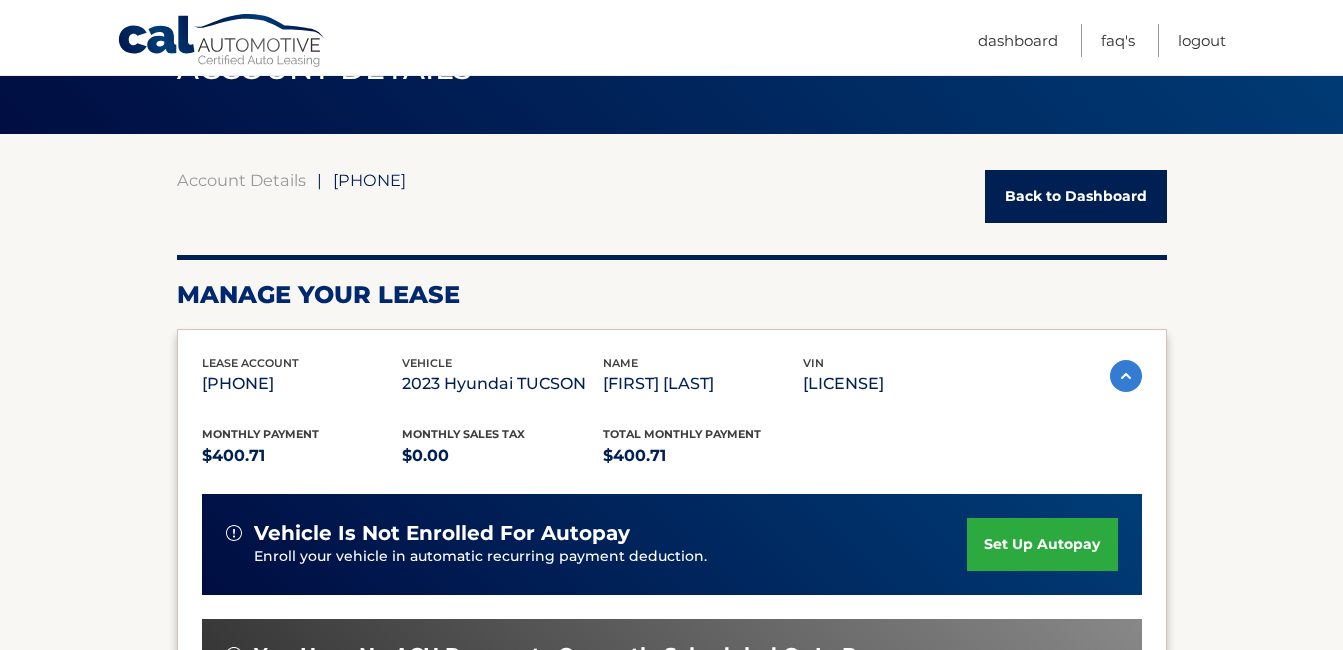 click on "Back to Dashboard" at bounding box center [1076, 196] 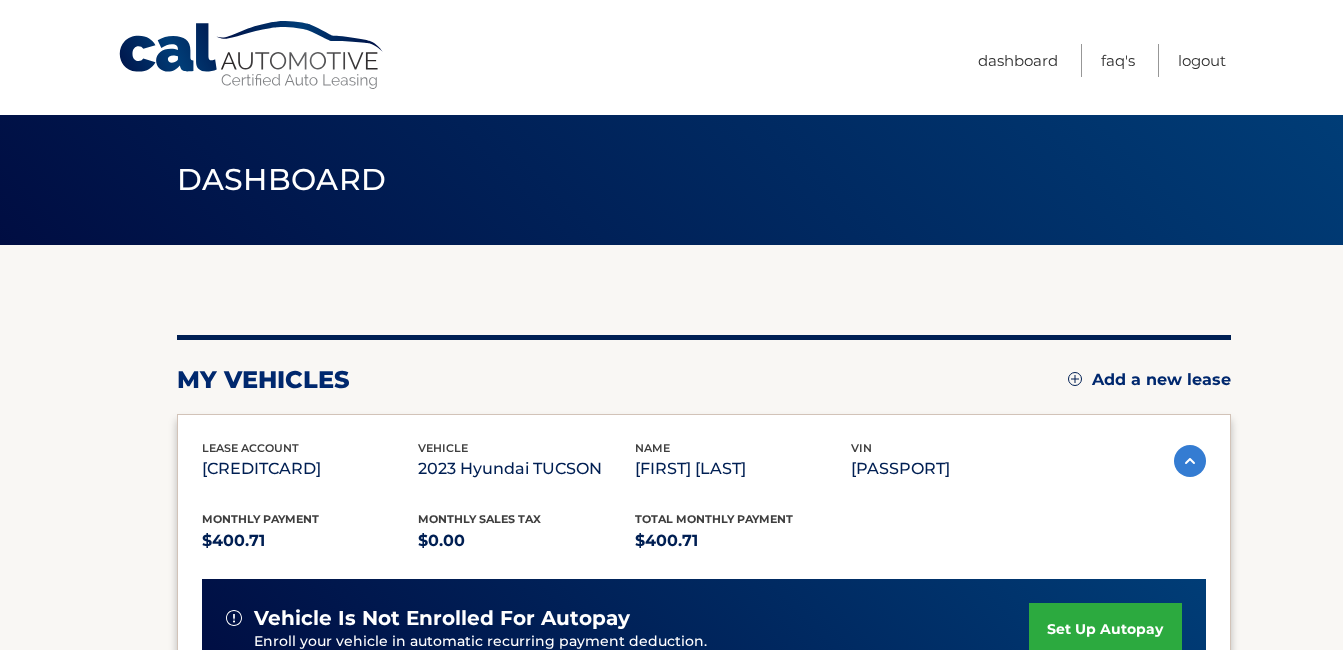 scroll, scrollTop: 0, scrollLeft: 0, axis: both 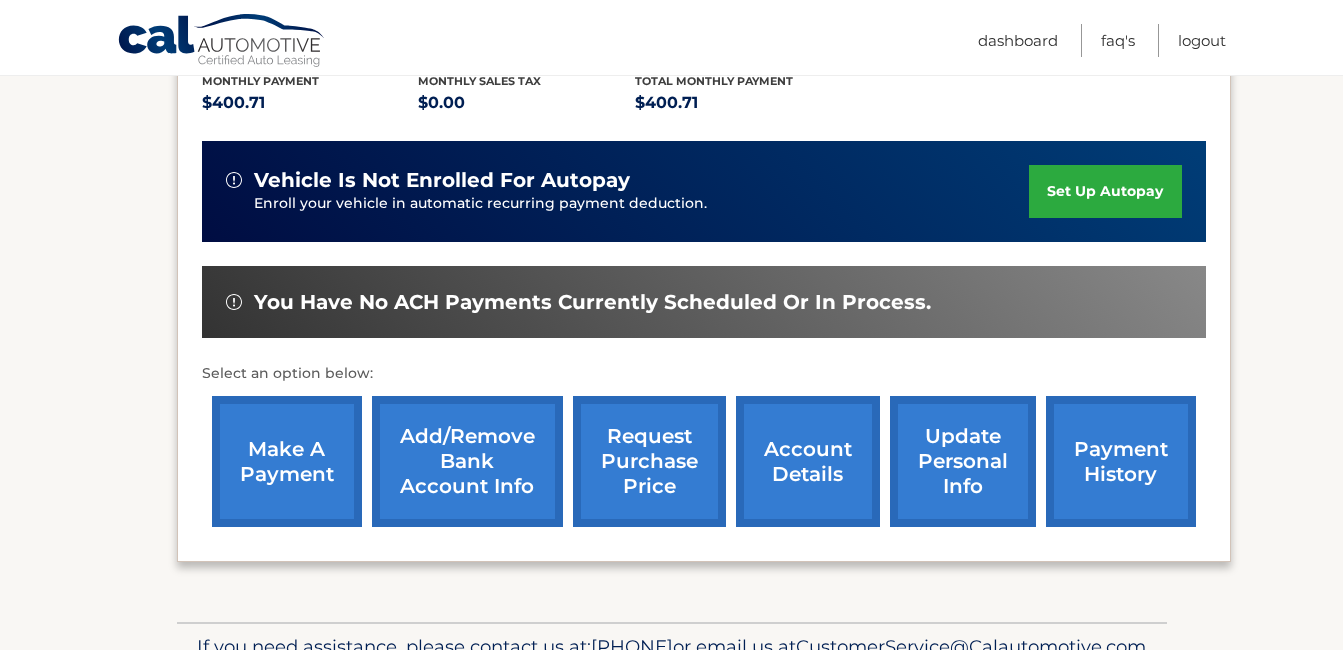 click on "make a payment" at bounding box center (287, 461) 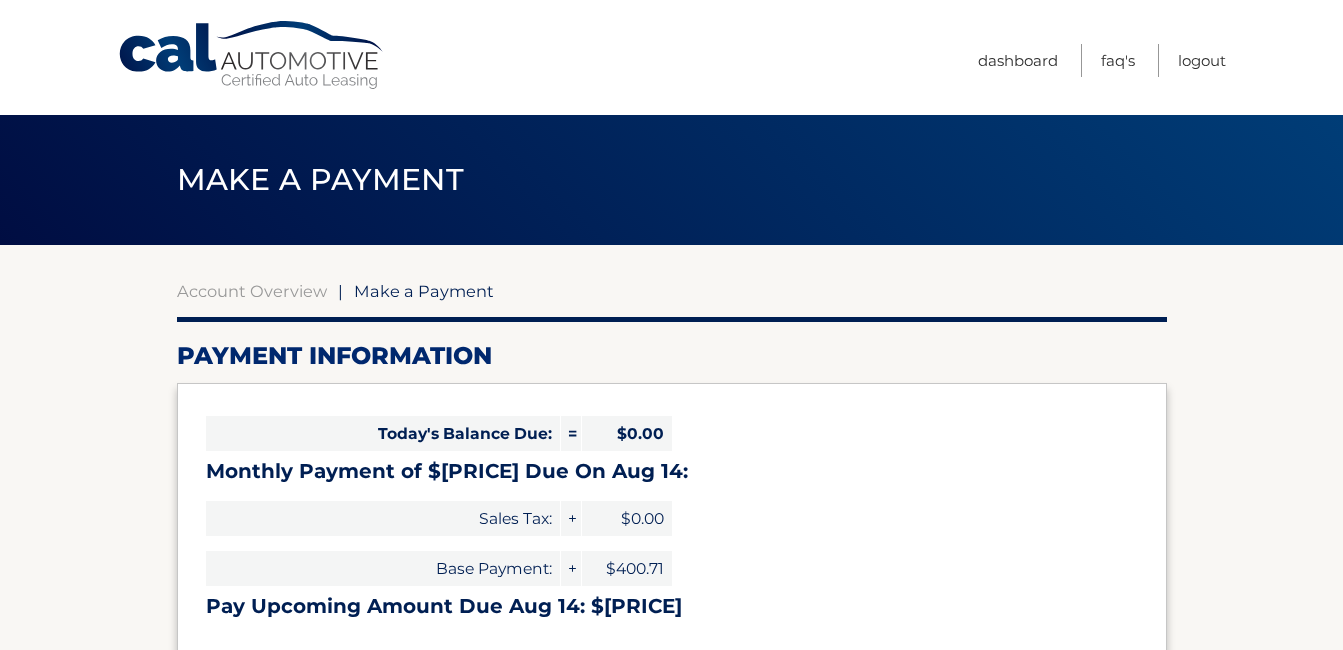select on "[UUID]" 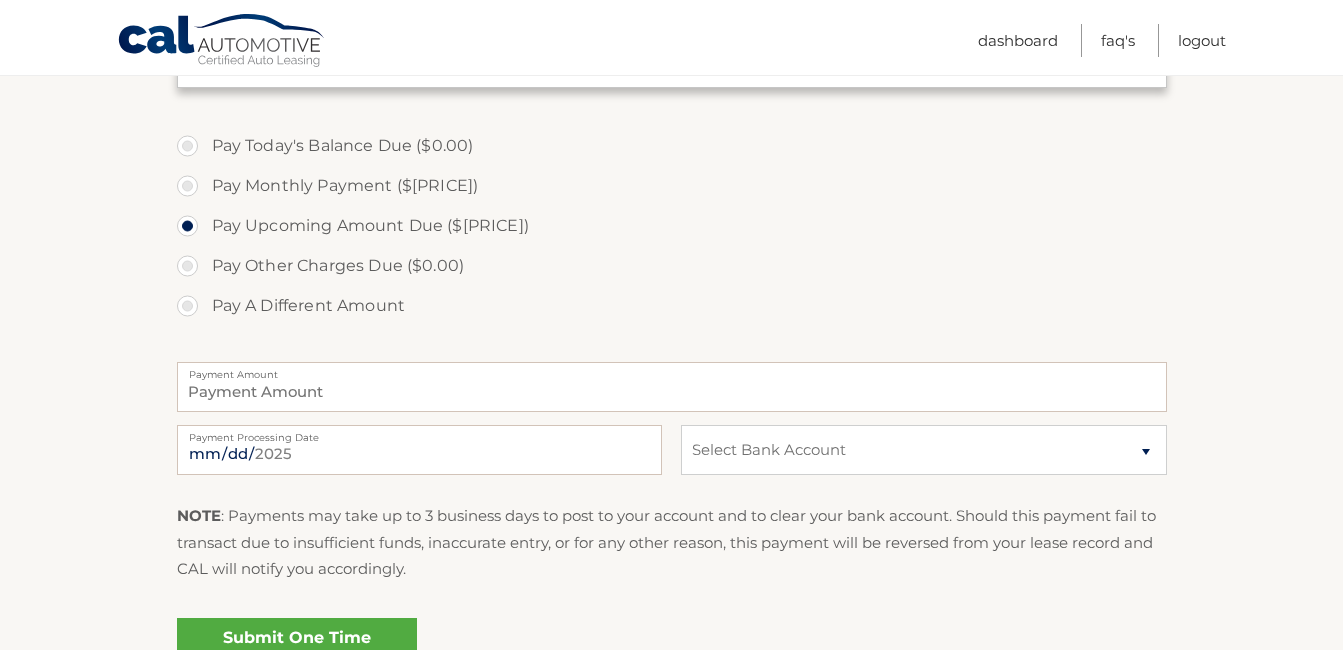 scroll, scrollTop: 582, scrollLeft: 0, axis: vertical 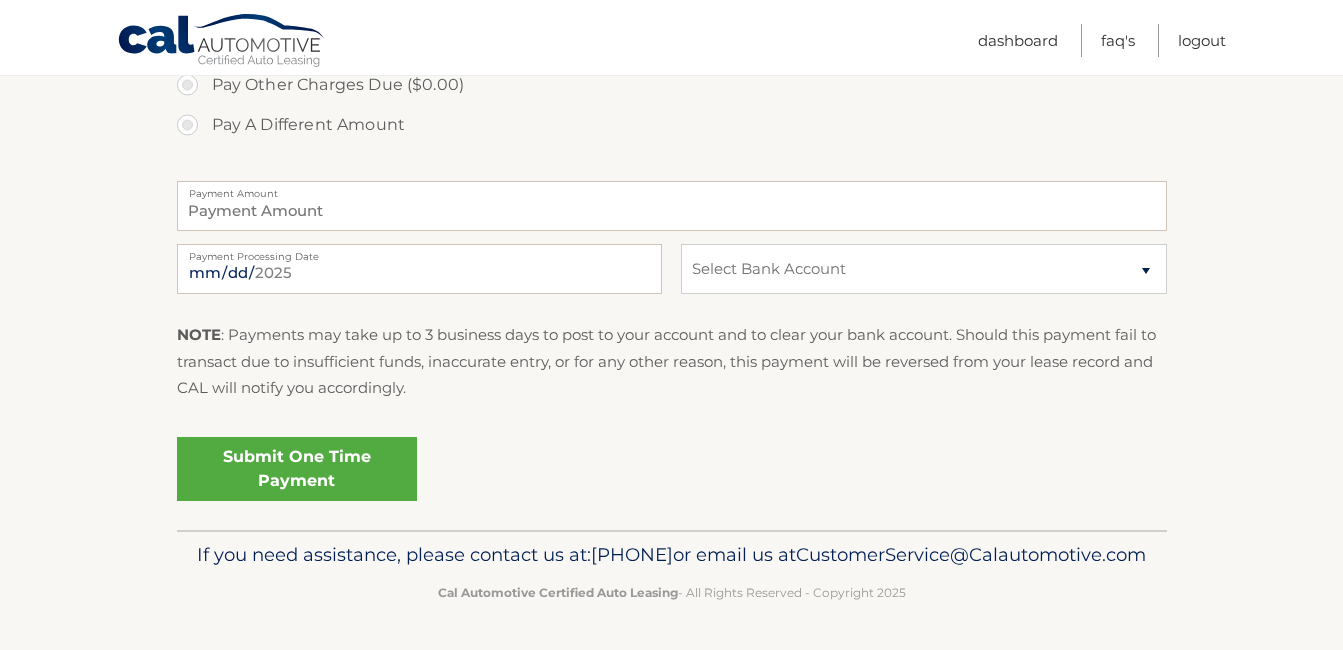 click on "Submit One Time Payment" at bounding box center (297, 469) 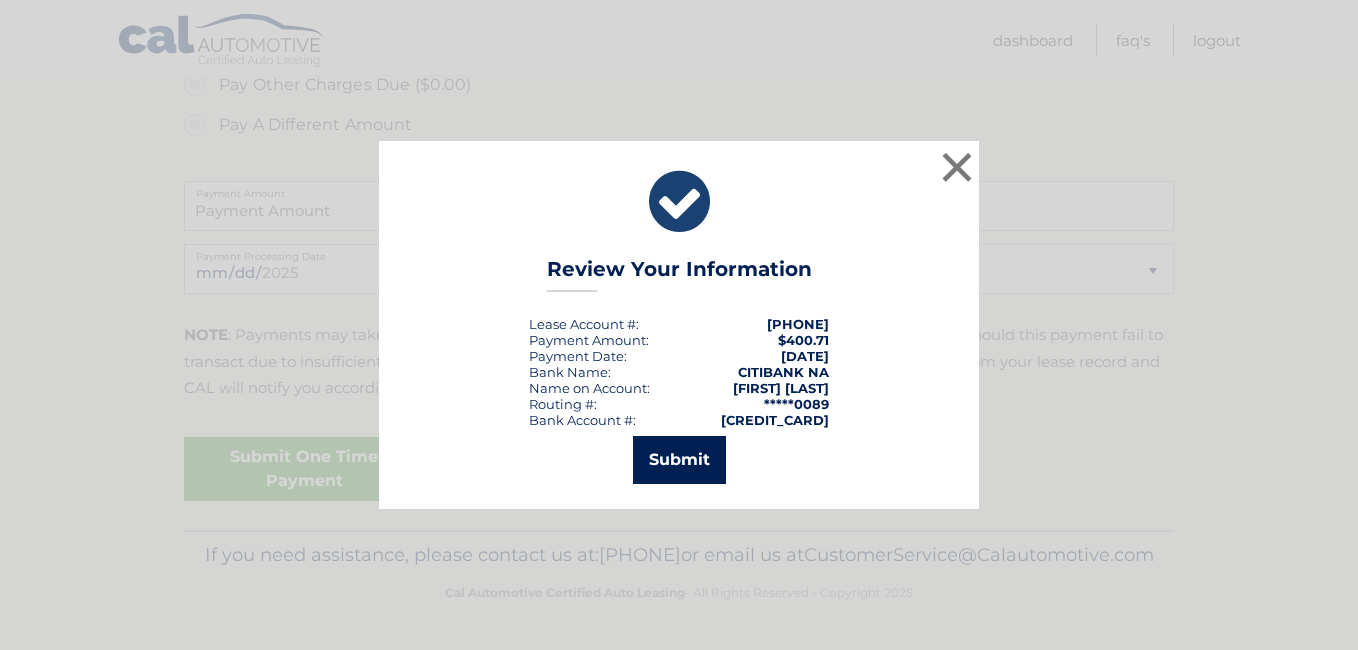 click on "Submit" at bounding box center [679, 460] 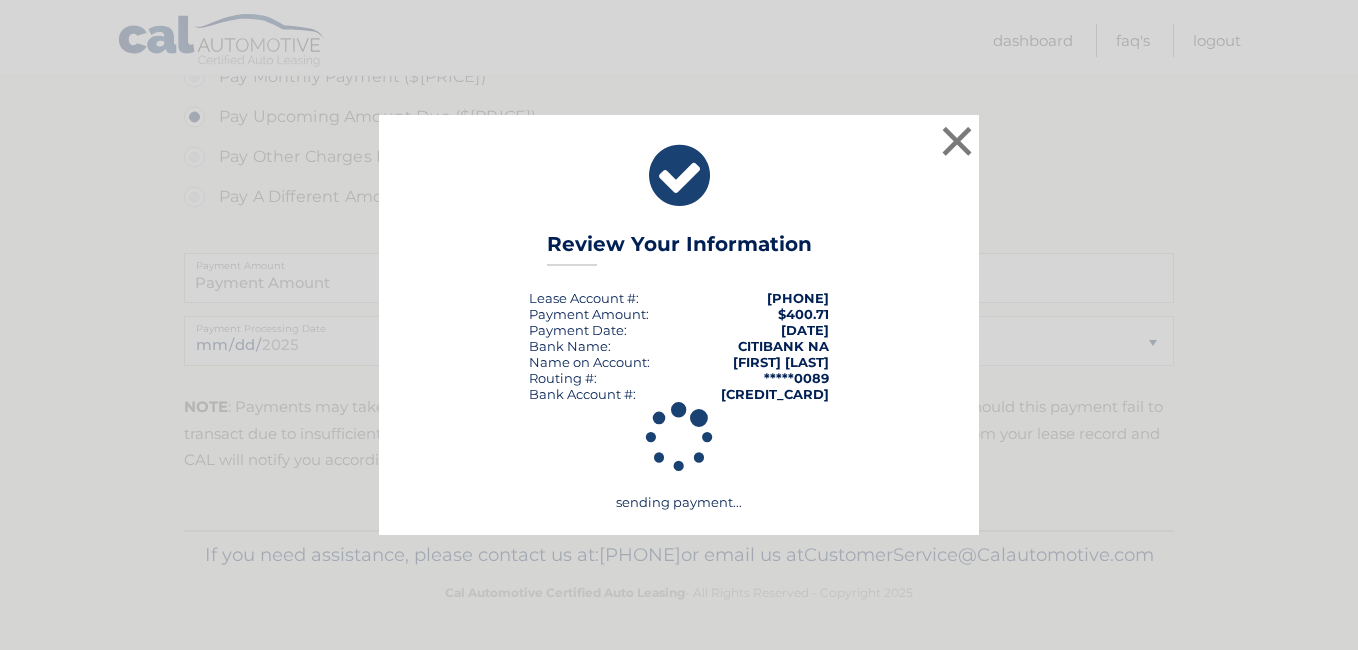 scroll, scrollTop: 707, scrollLeft: 0, axis: vertical 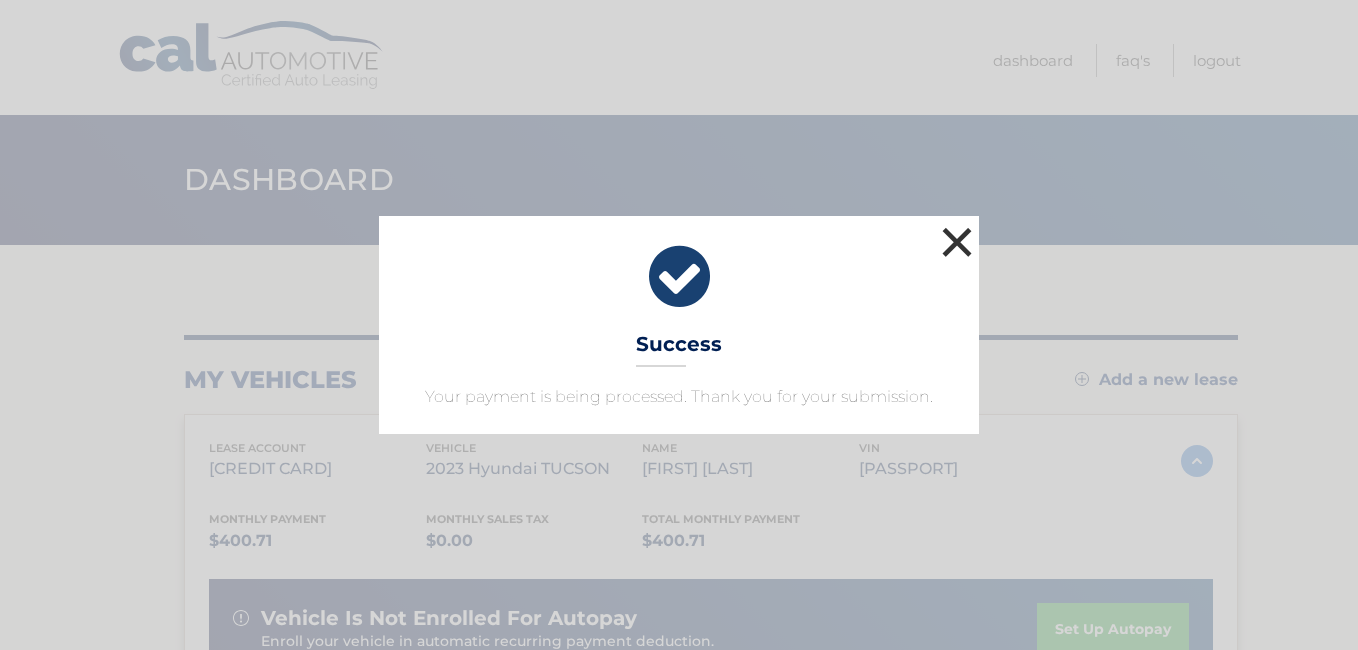 click on "×" at bounding box center [957, 242] 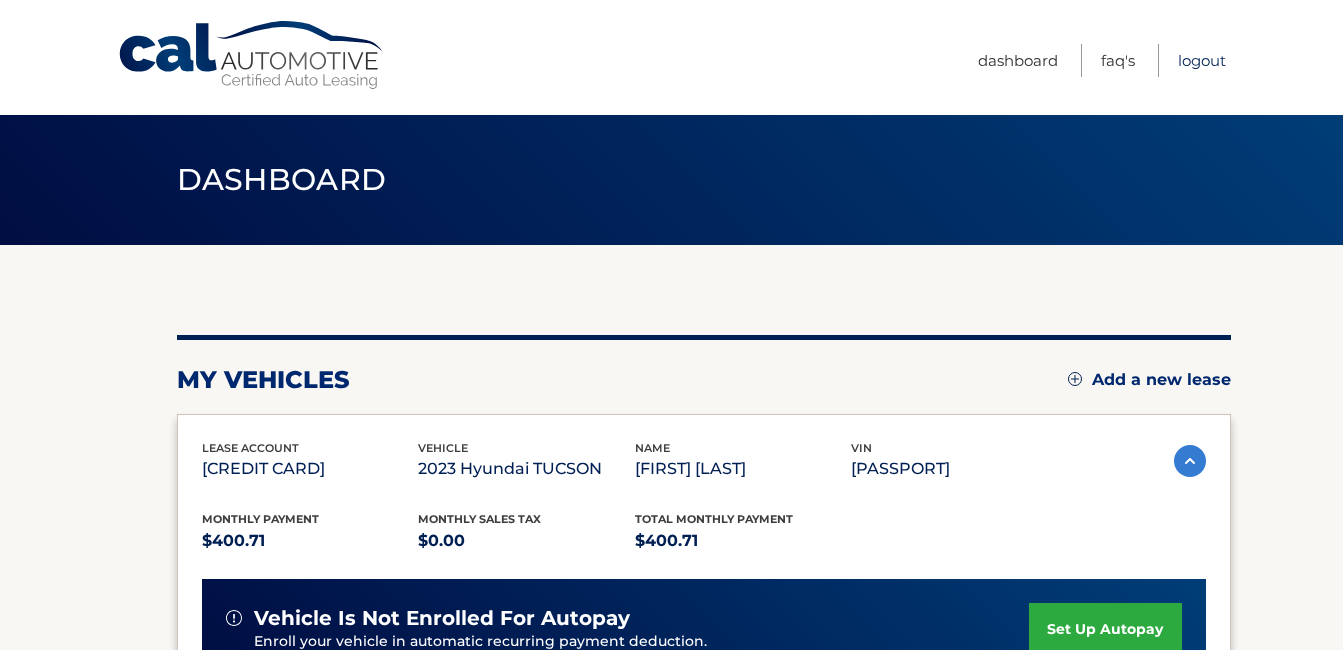 click on "Logout" at bounding box center (1202, 60) 